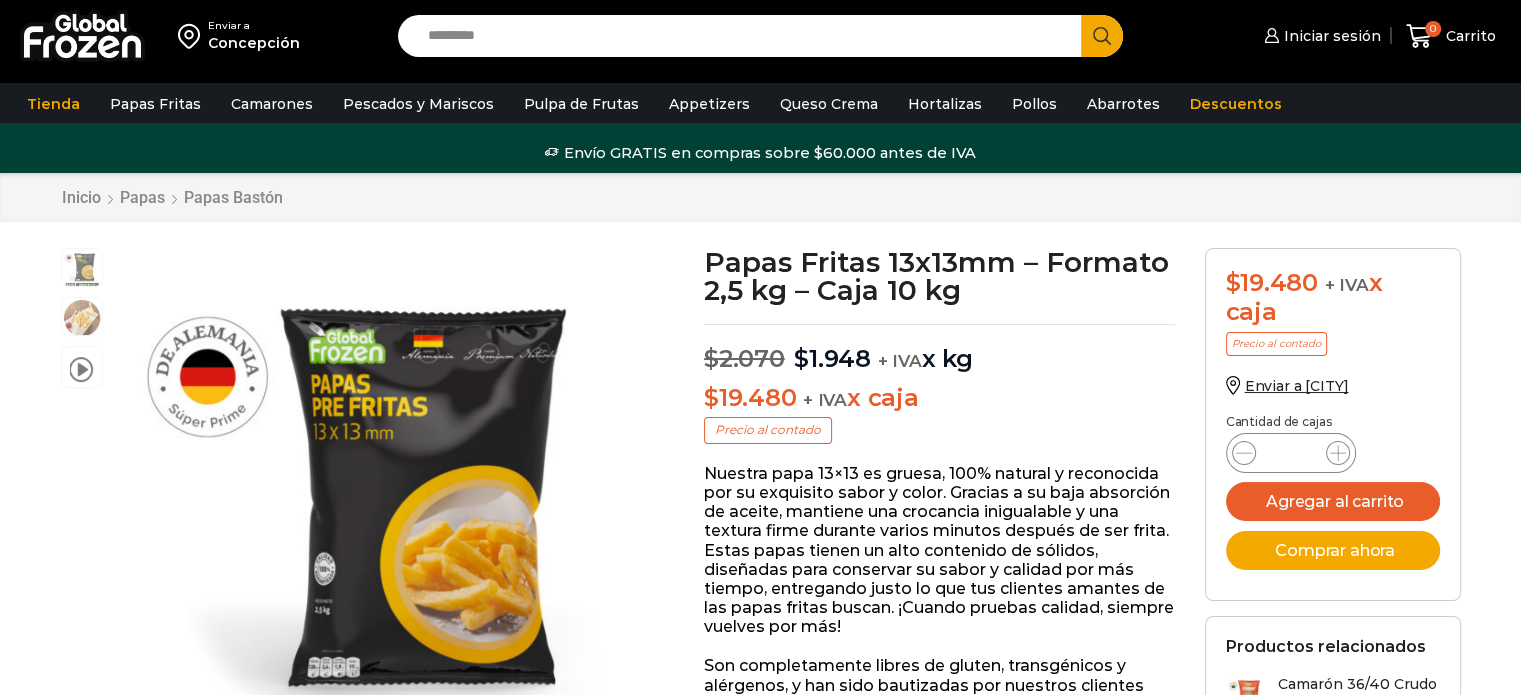 scroll, scrollTop: 0, scrollLeft: 0, axis: both 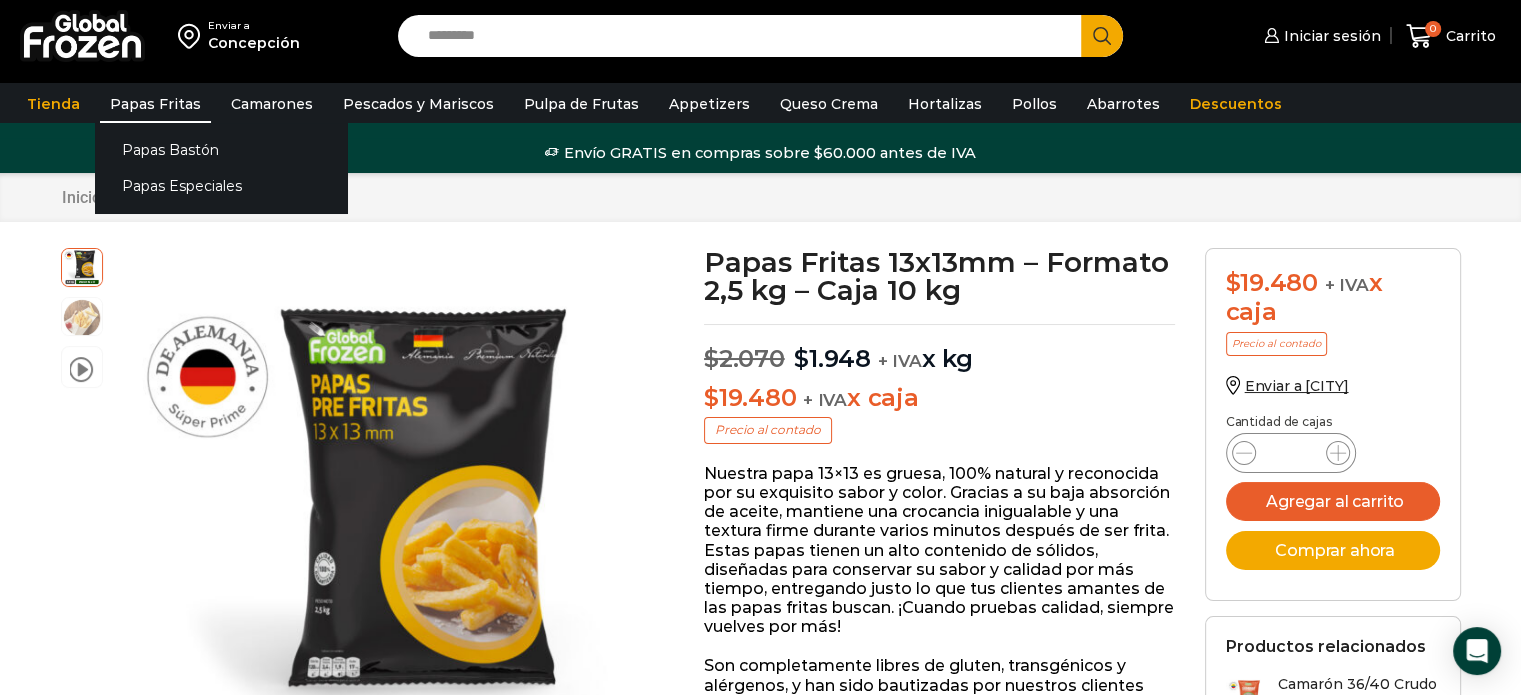 click on "Papas Fritas" at bounding box center [155, 104] 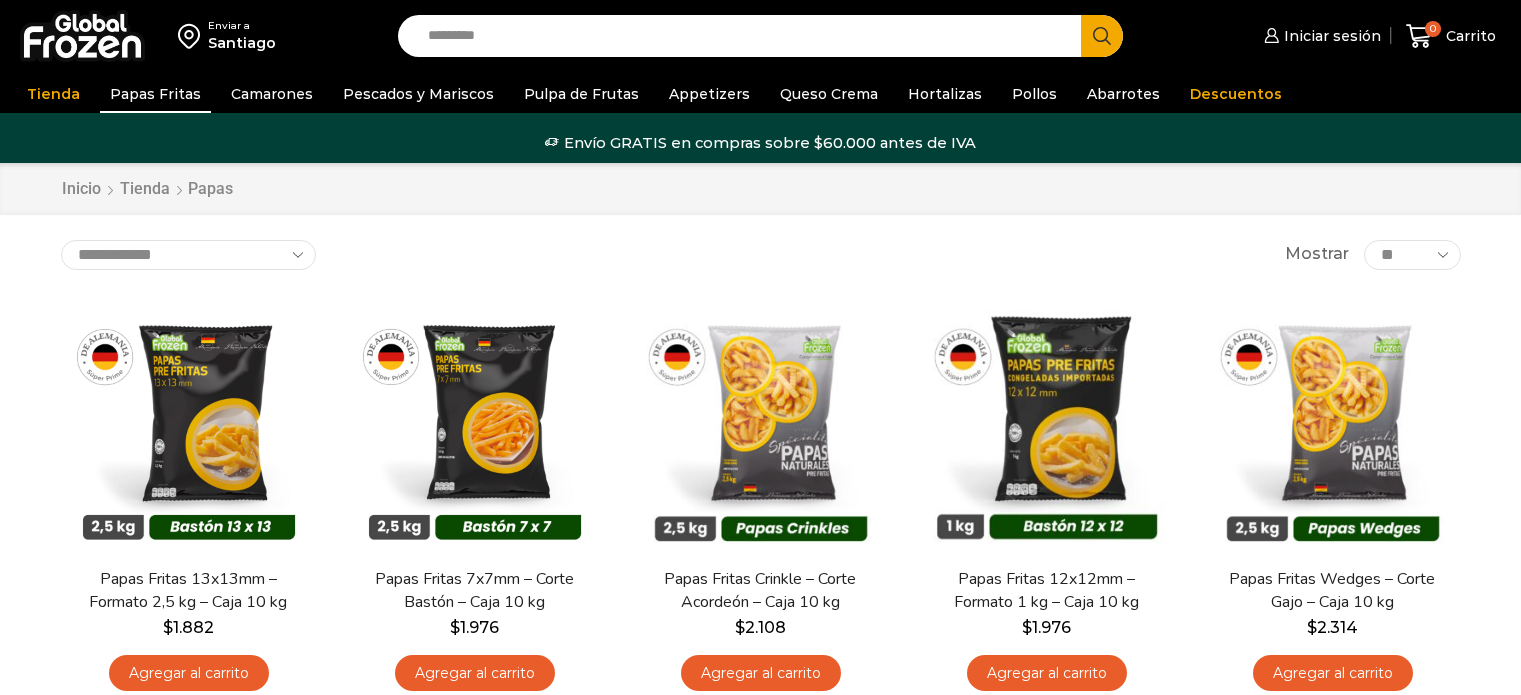 scroll, scrollTop: 0, scrollLeft: 0, axis: both 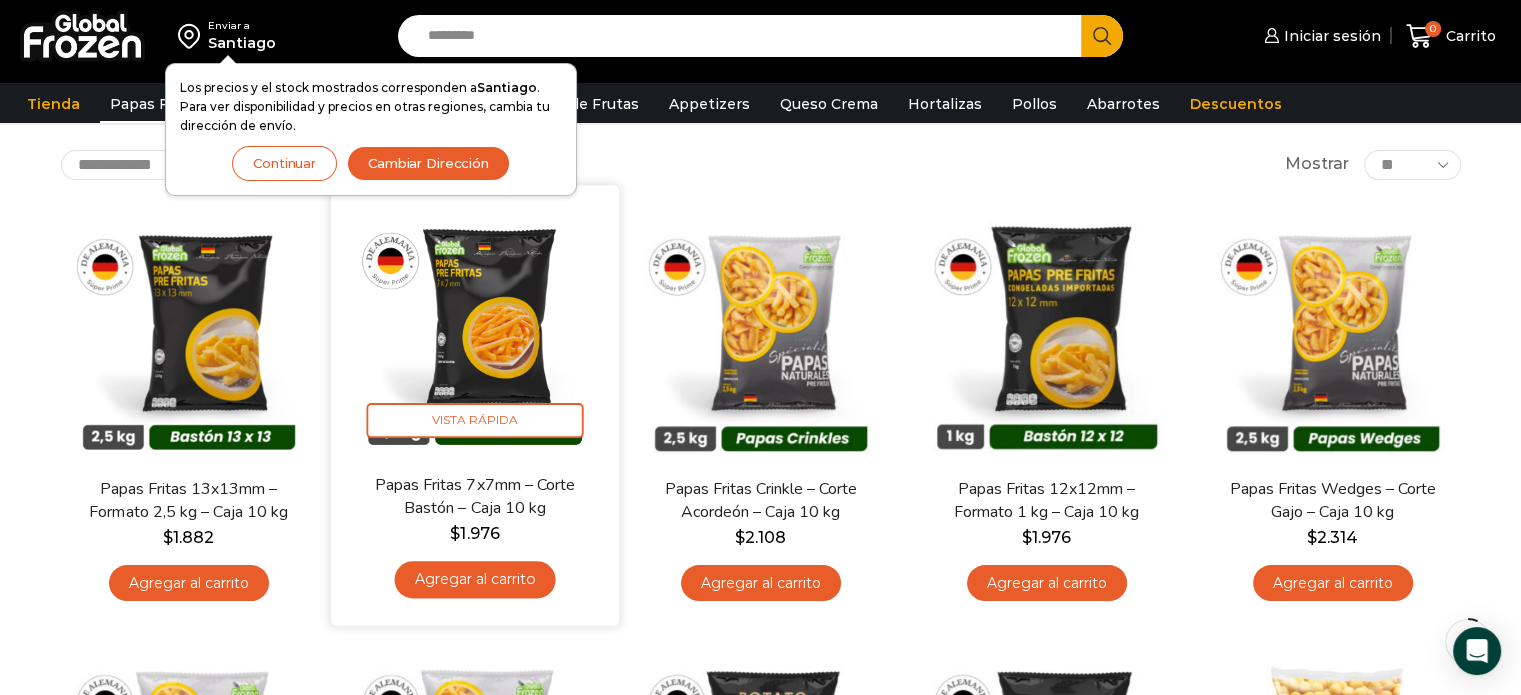 click on "Agregar al carrito" at bounding box center [474, 579] 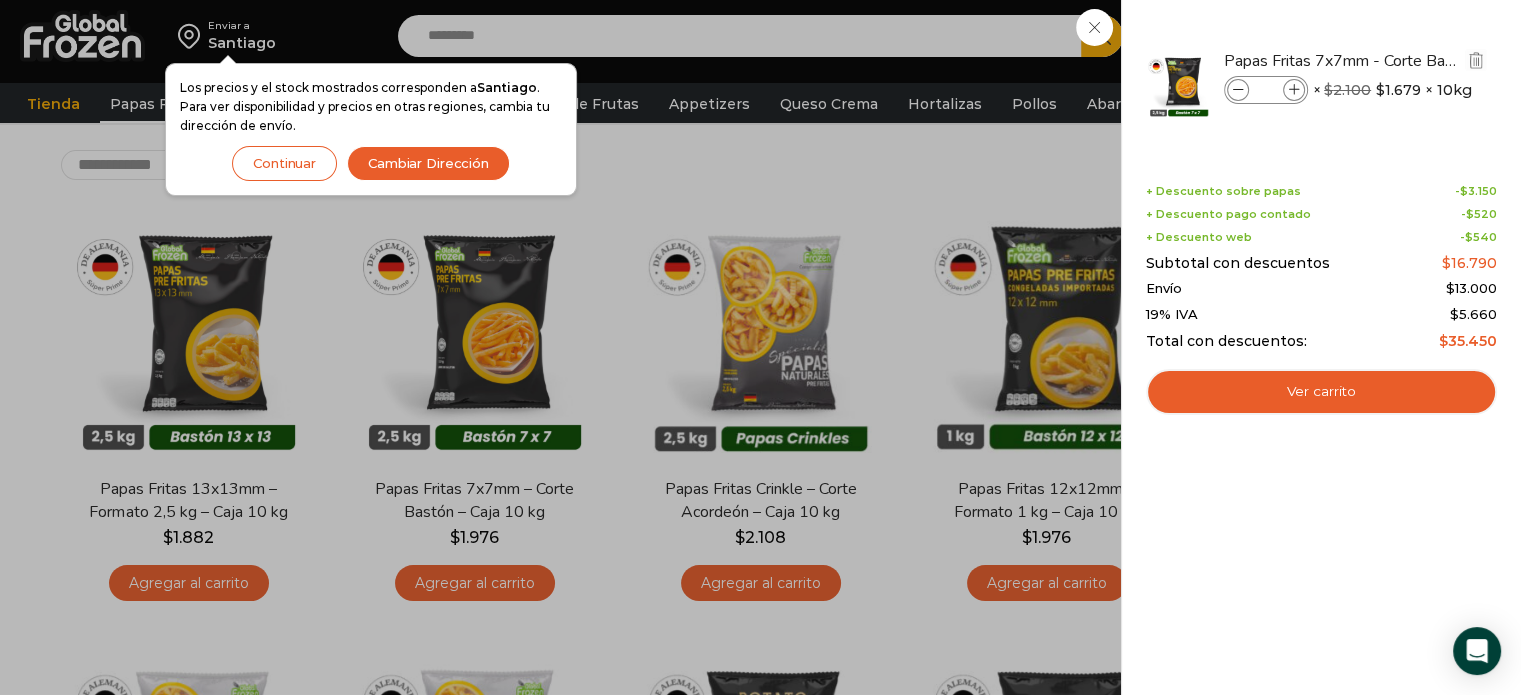 click at bounding box center [1294, 90] 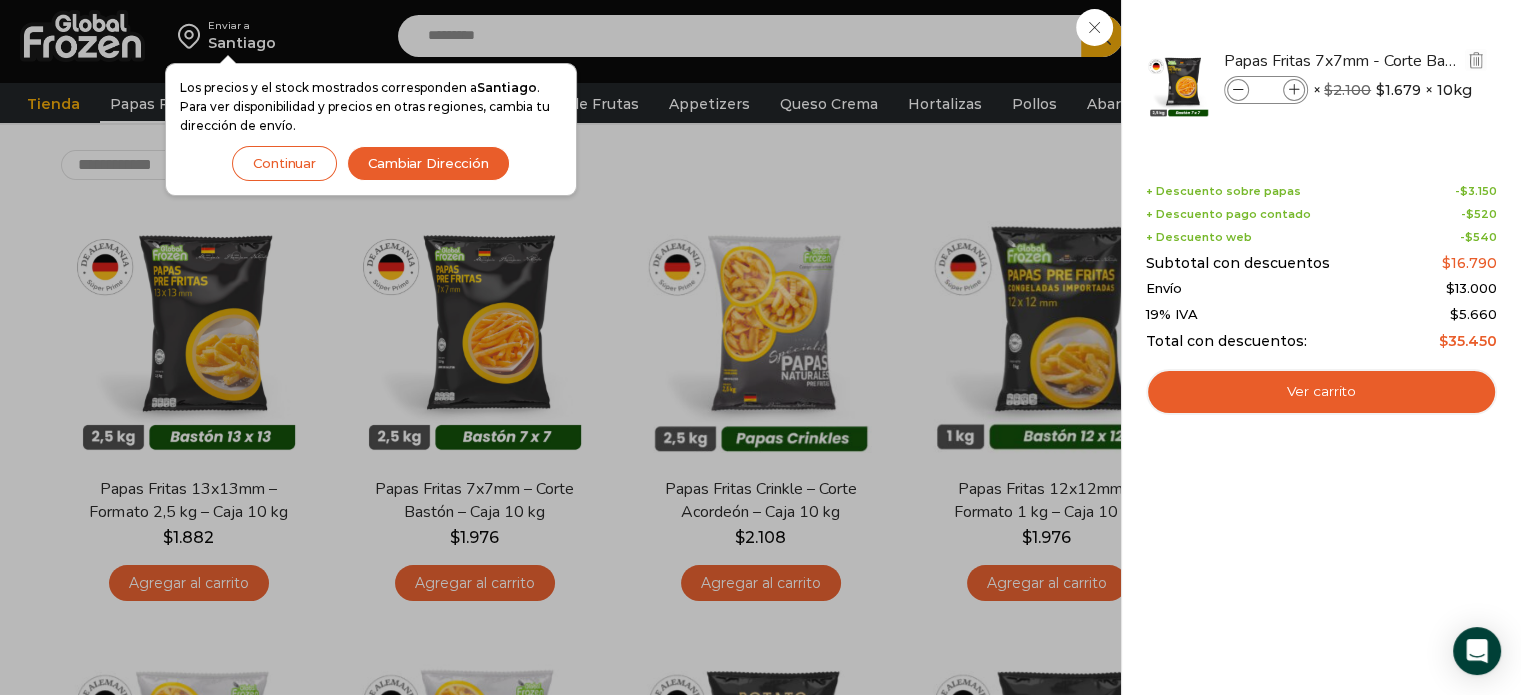 click at bounding box center (1294, 90) 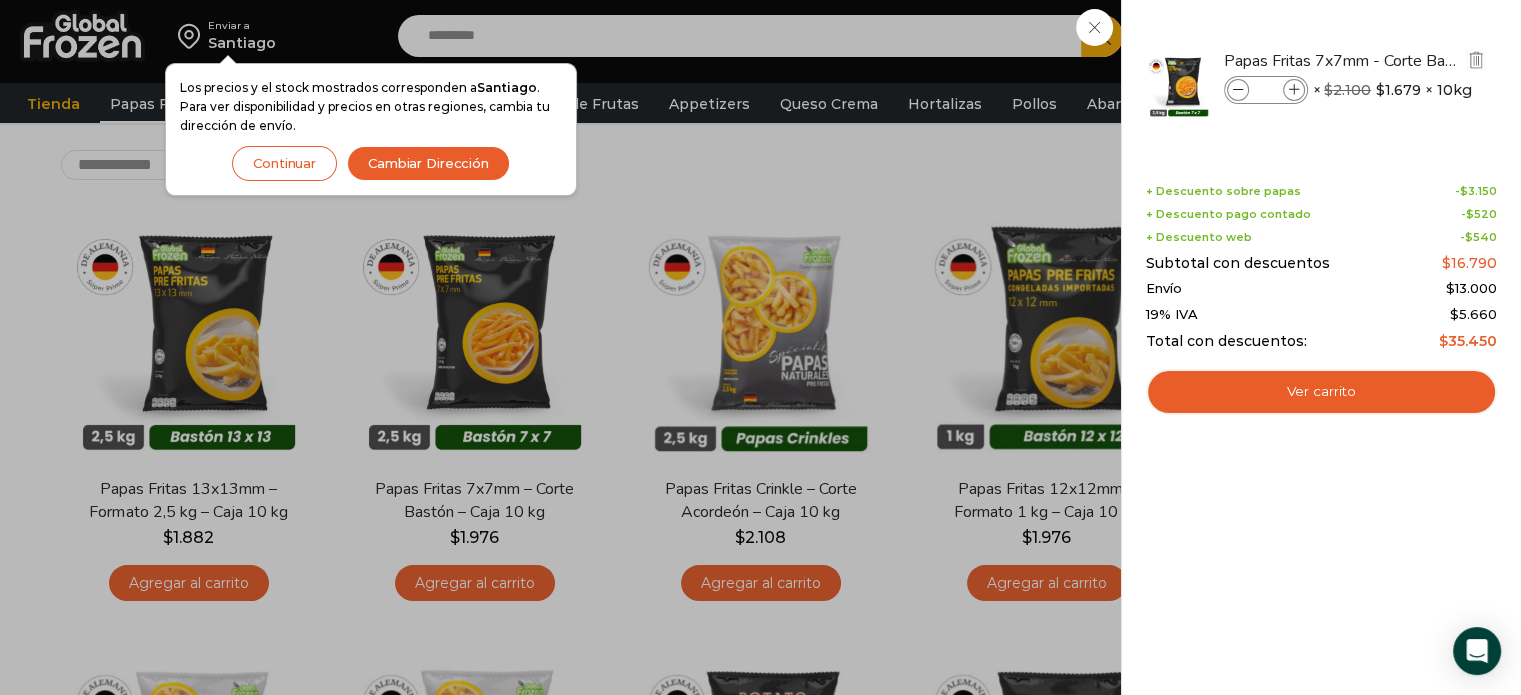 click at bounding box center (1294, 90) 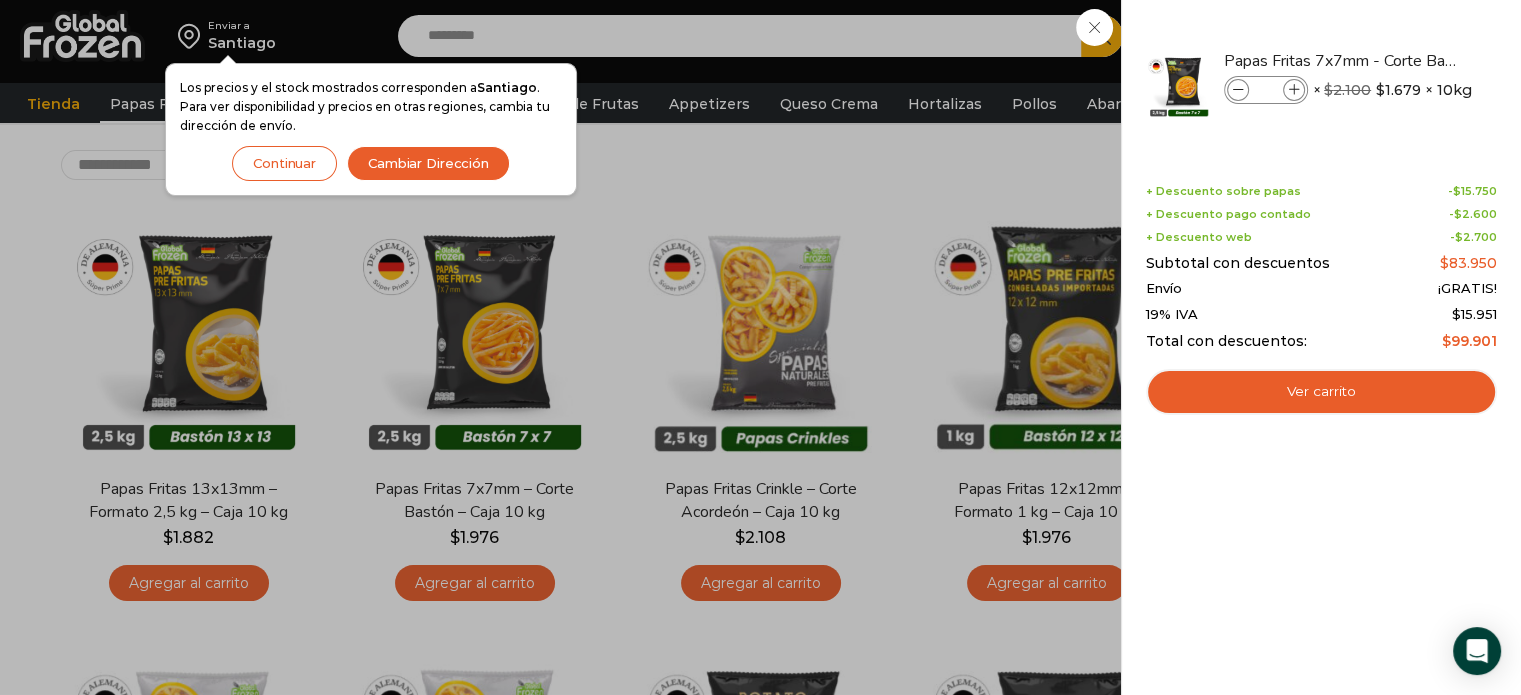 click at bounding box center (1294, 90) 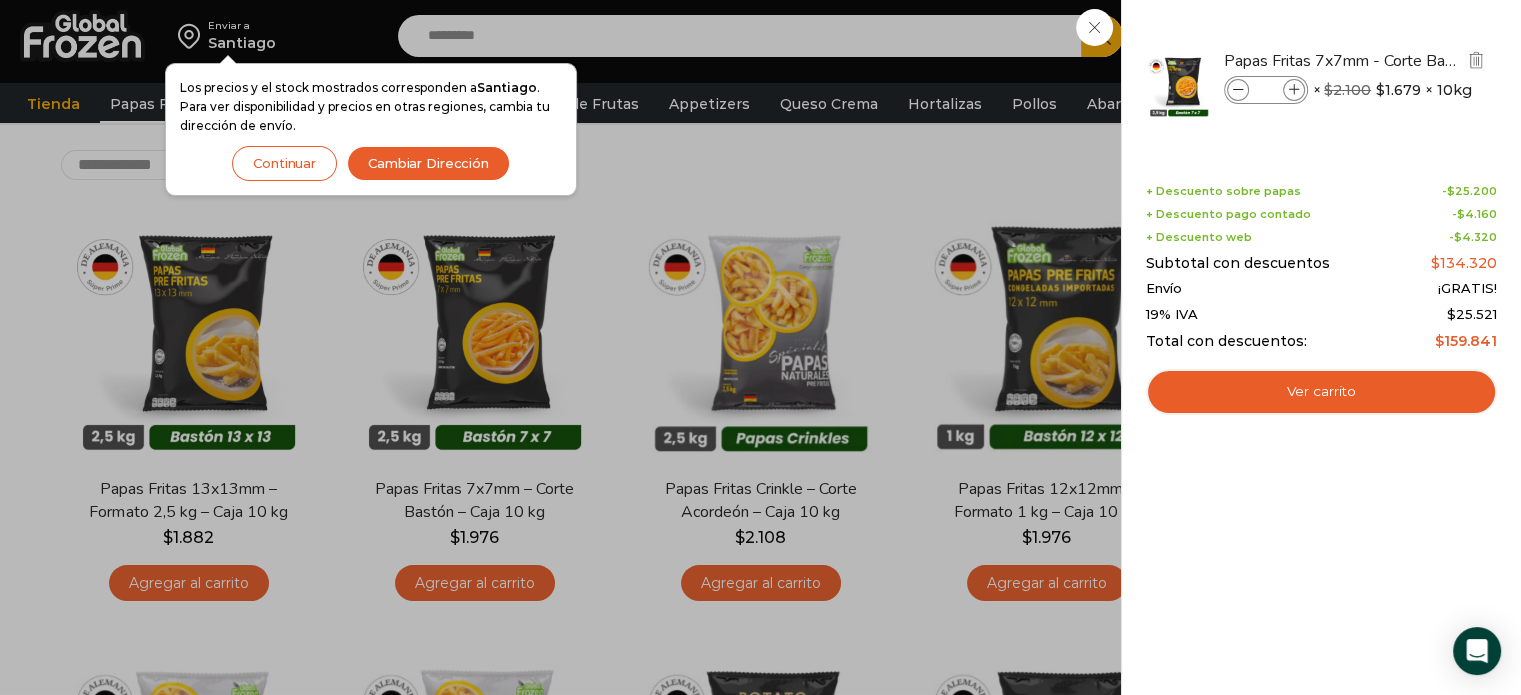 click at bounding box center (1238, 90) 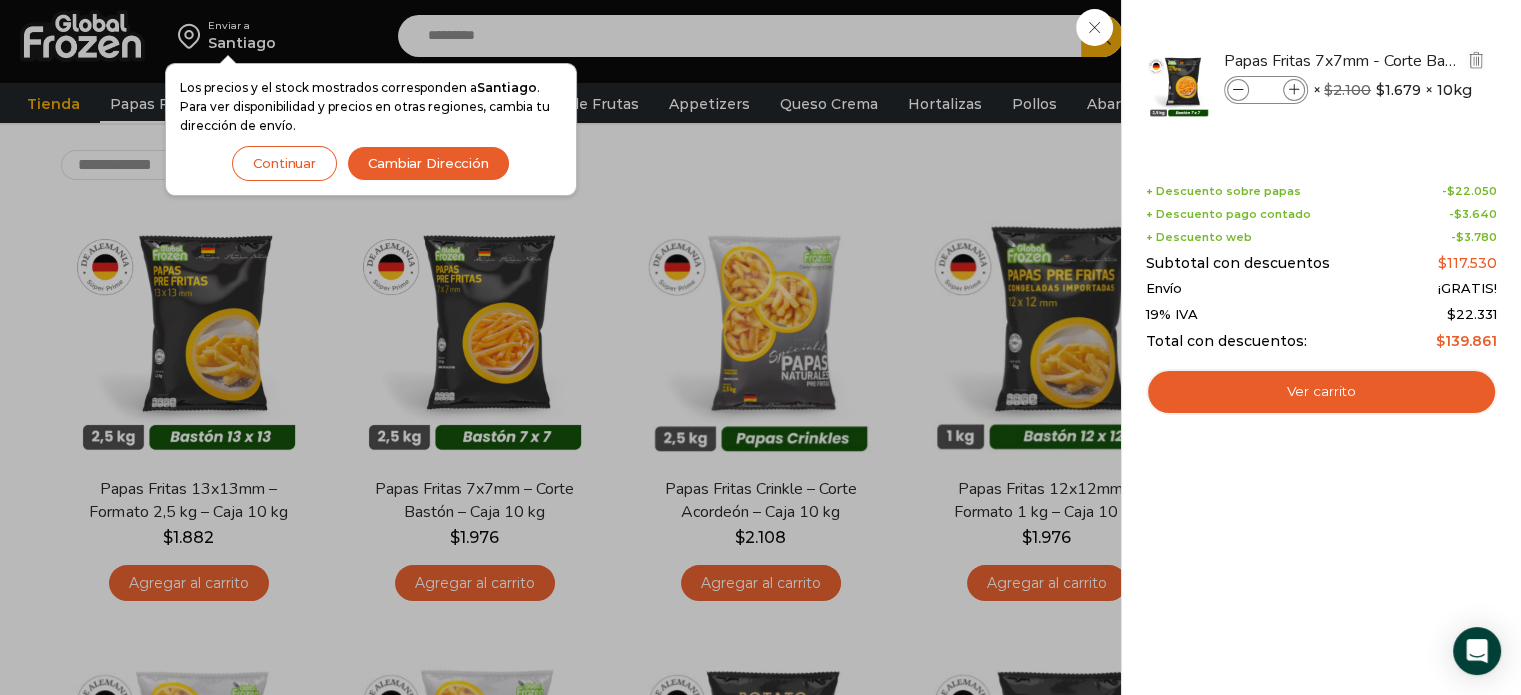 click at bounding box center (1238, 90) 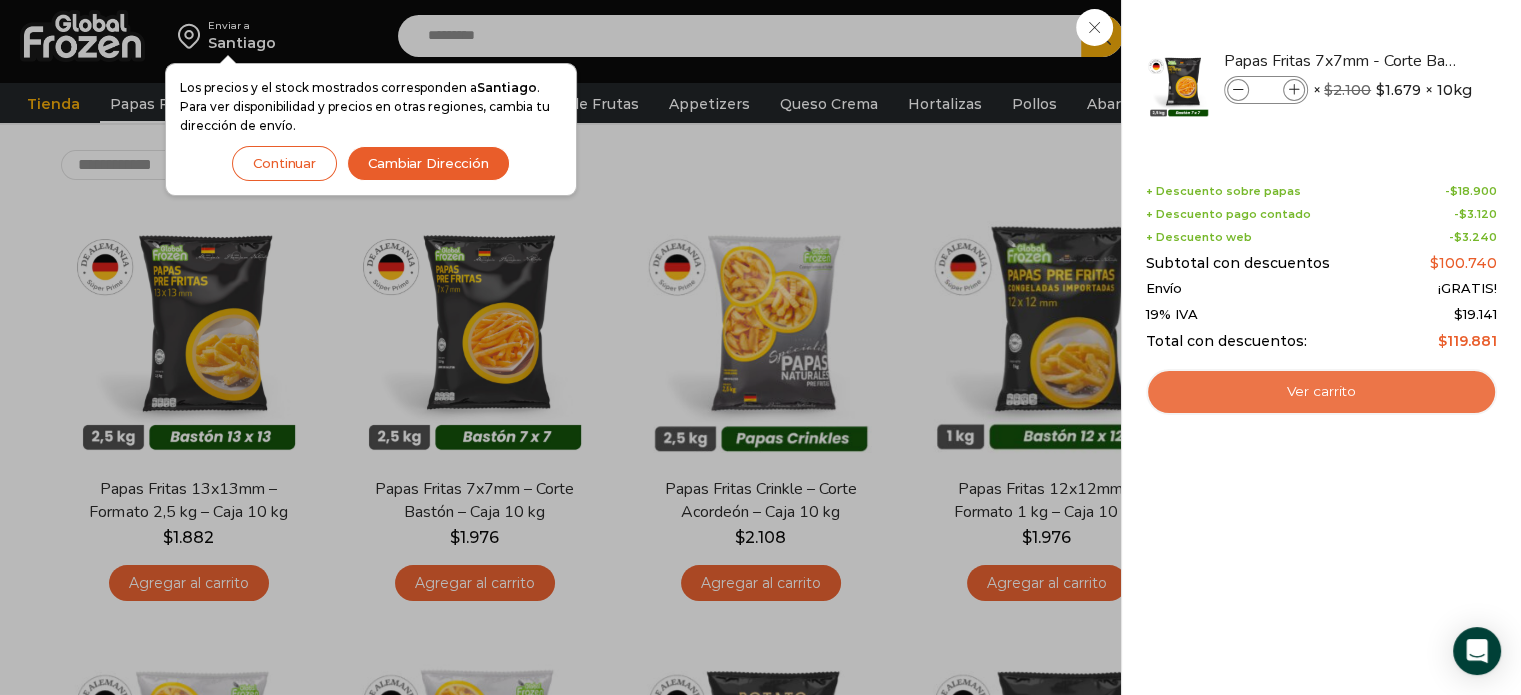 click on "Ver carrito" at bounding box center (1321, 392) 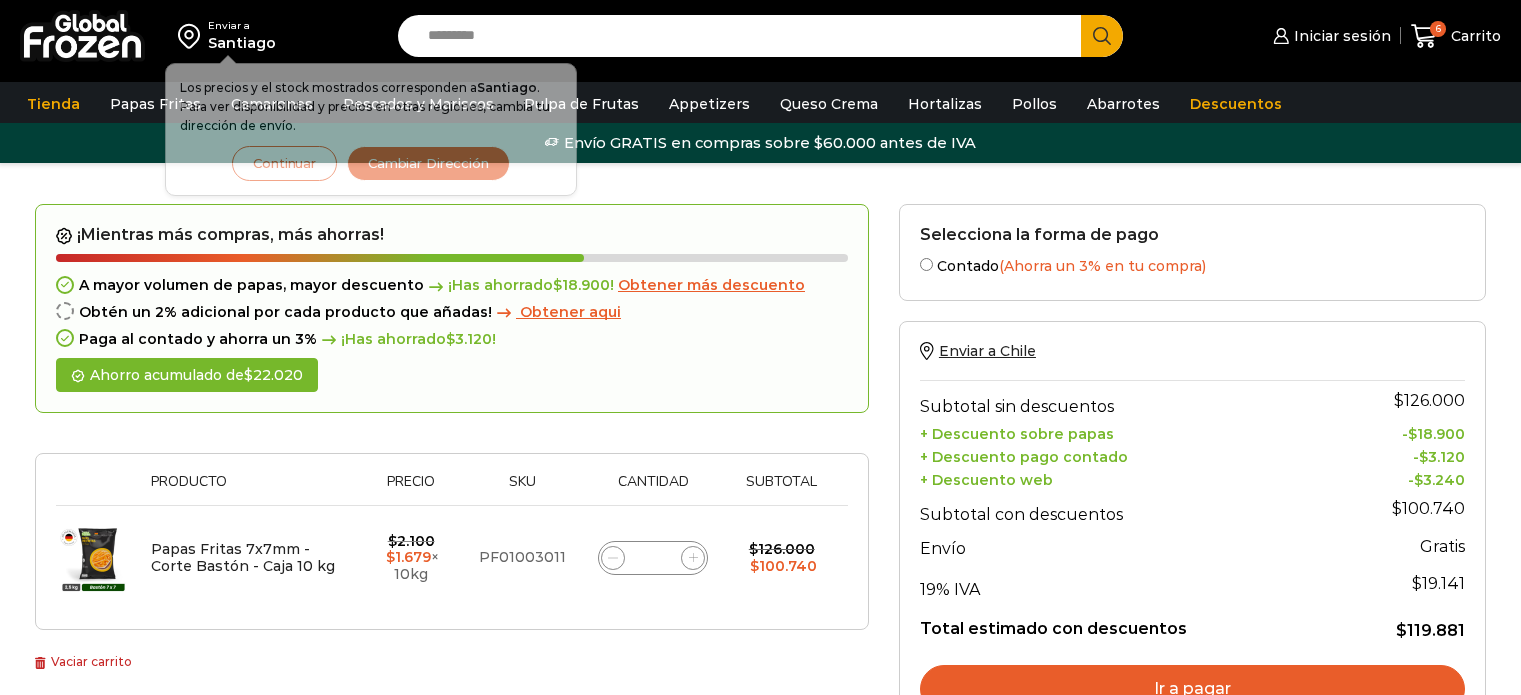 scroll, scrollTop: 0, scrollLeft: 0, axis: both 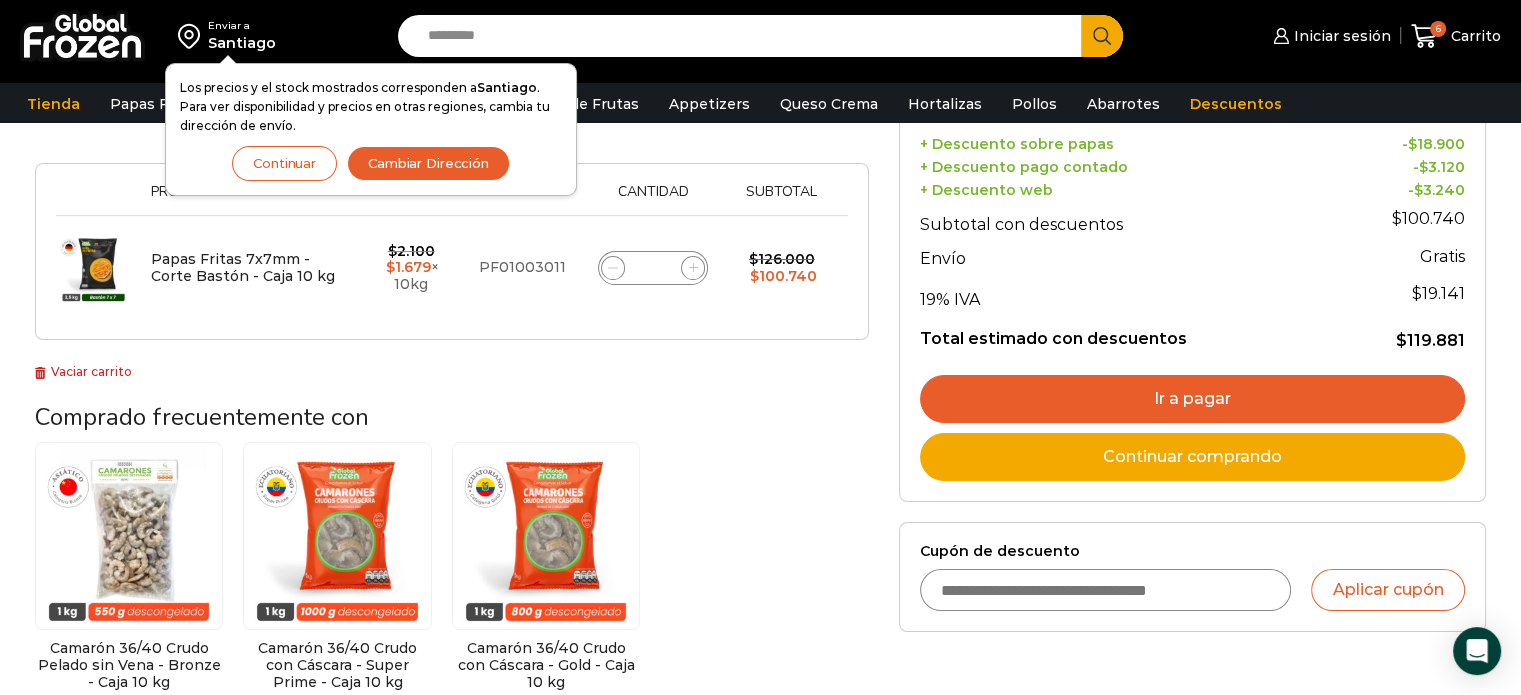 click on "Ir a pagar" at bounding box center (1192, 399) 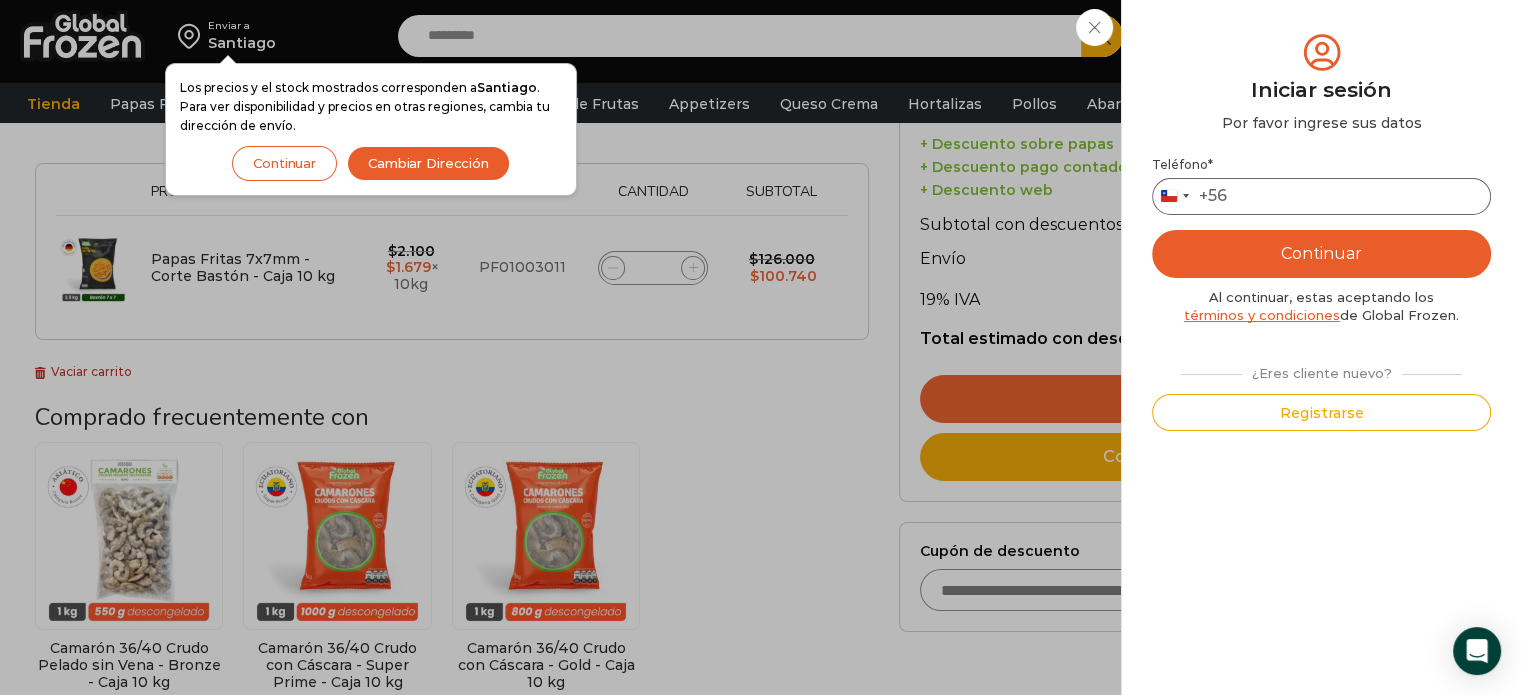 click on "Teléfono
*" at bounding box center (1321, 196) 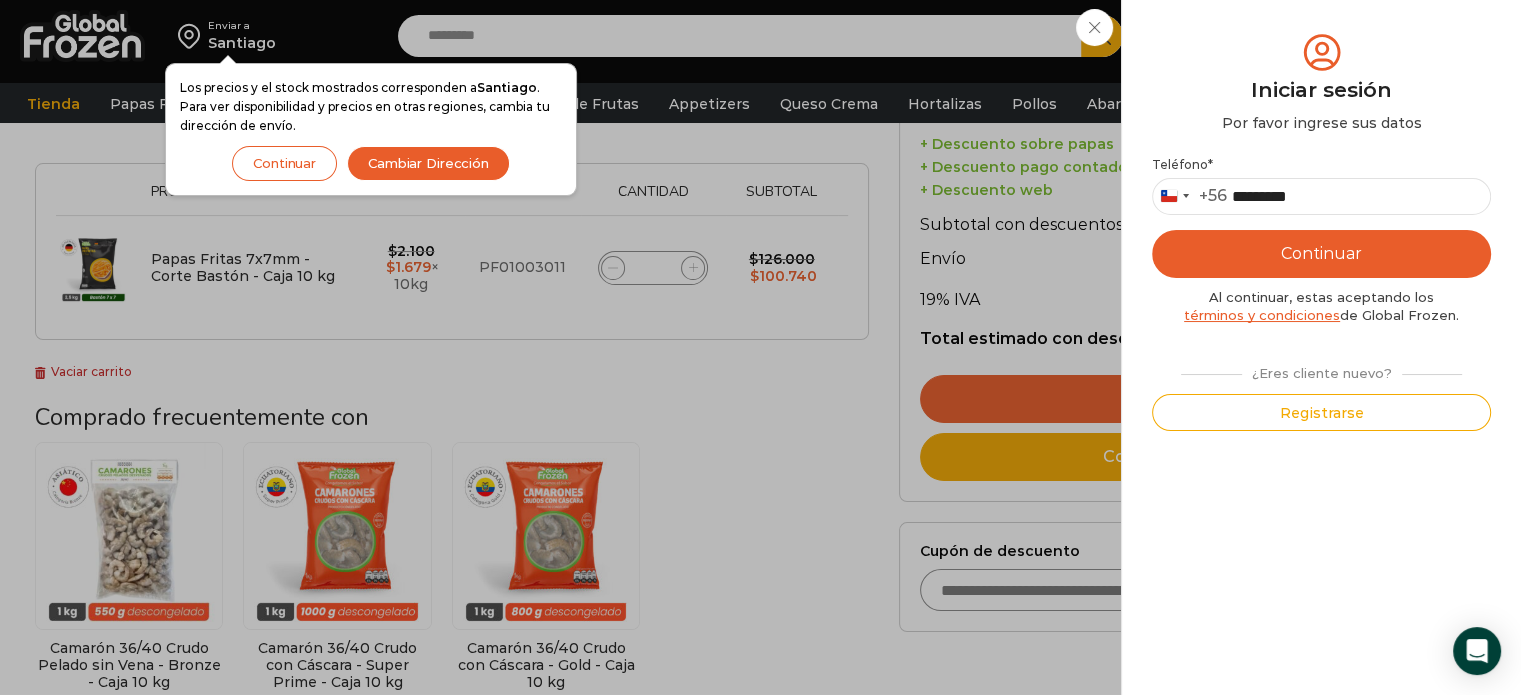 click on "Continuar" at bounding box center (1321, 254) 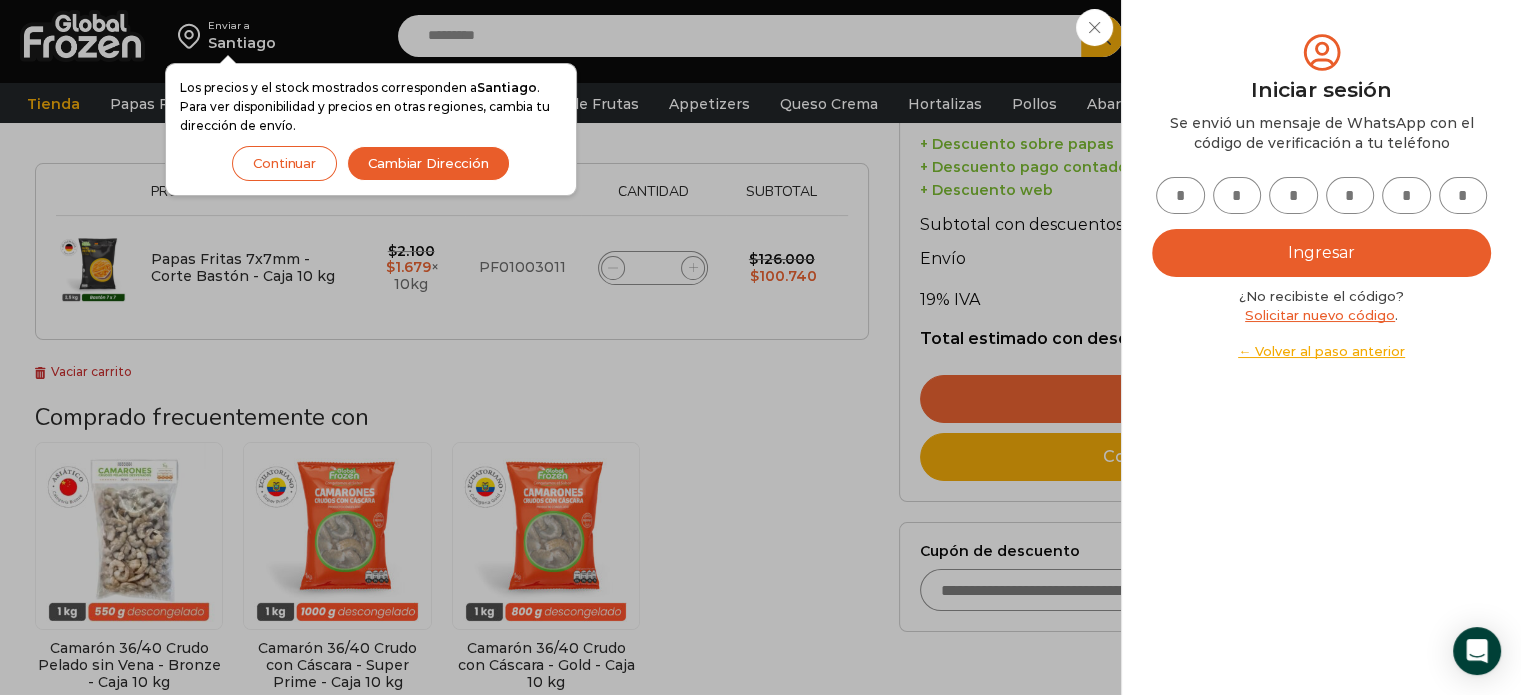 click at bounding box center [1180, 195] 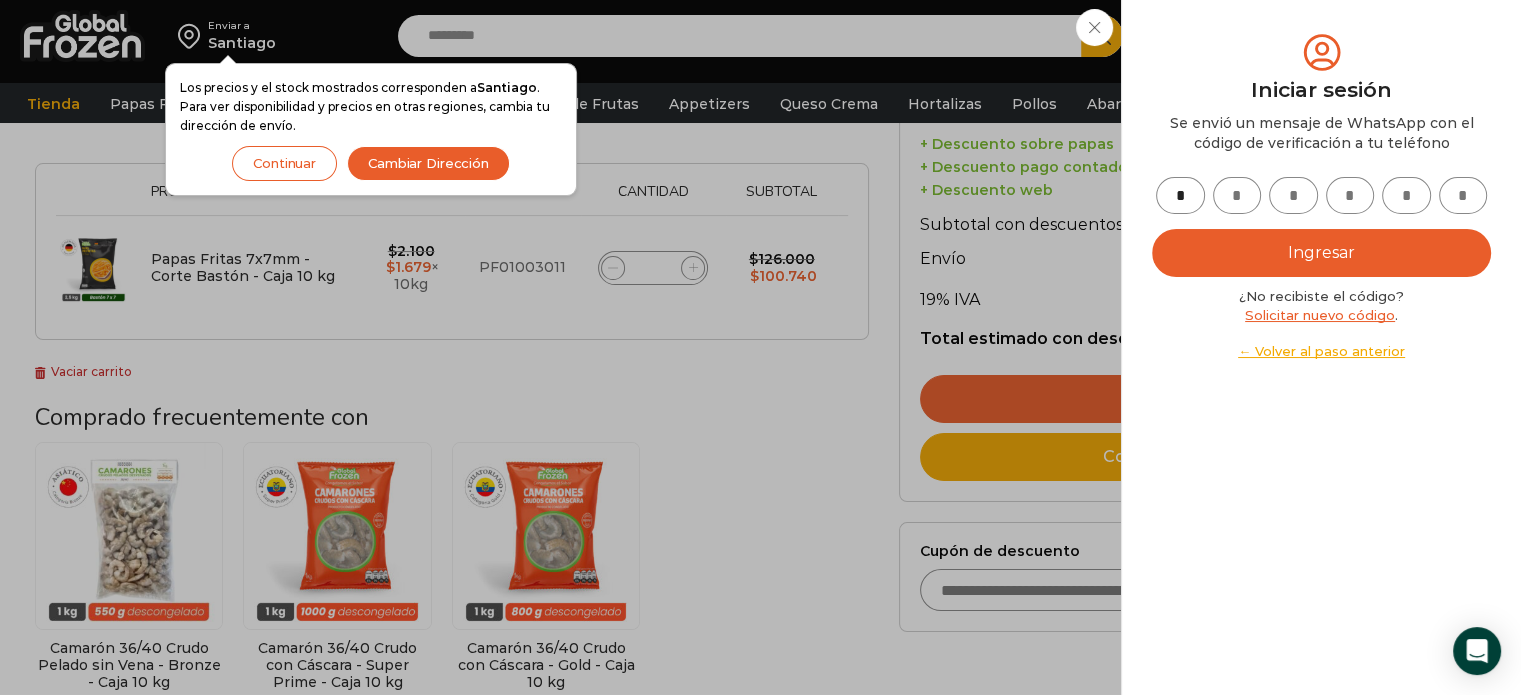 type on "*" 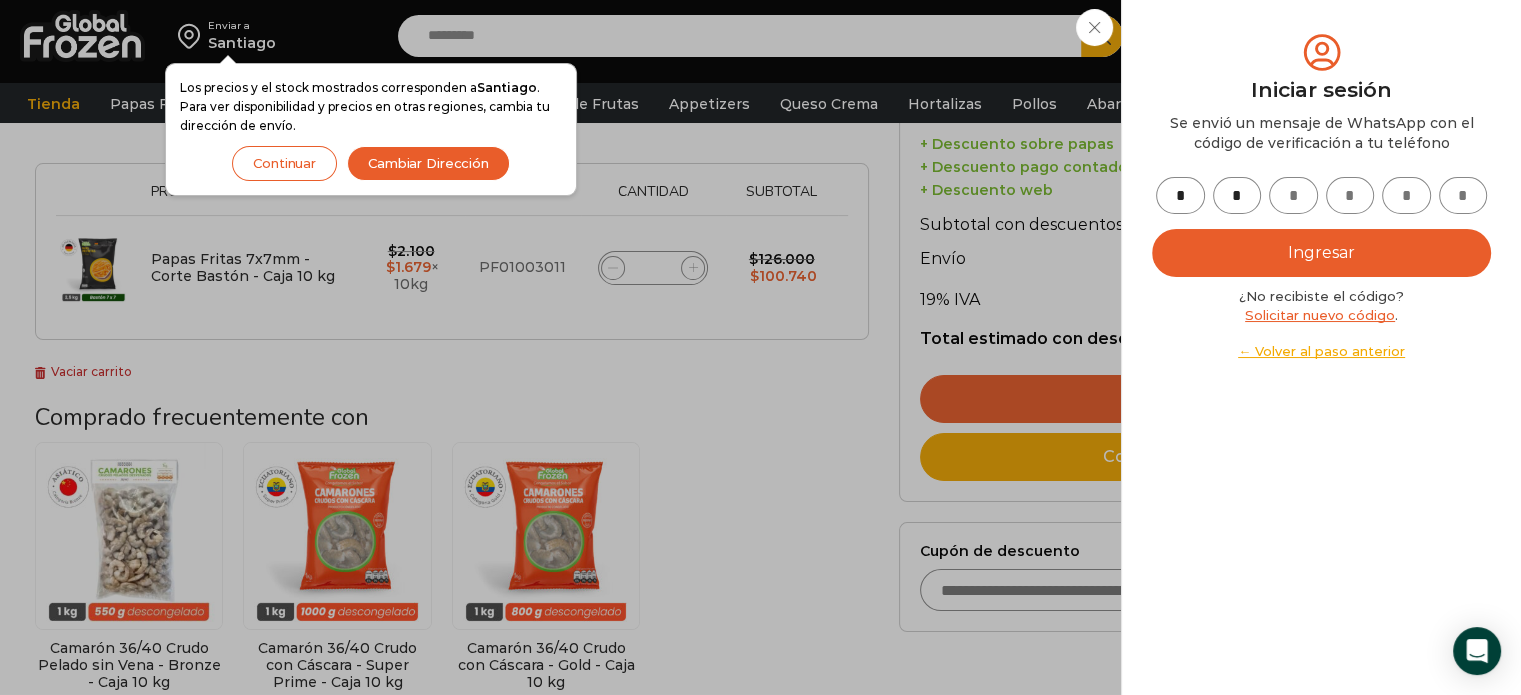 type on "*" 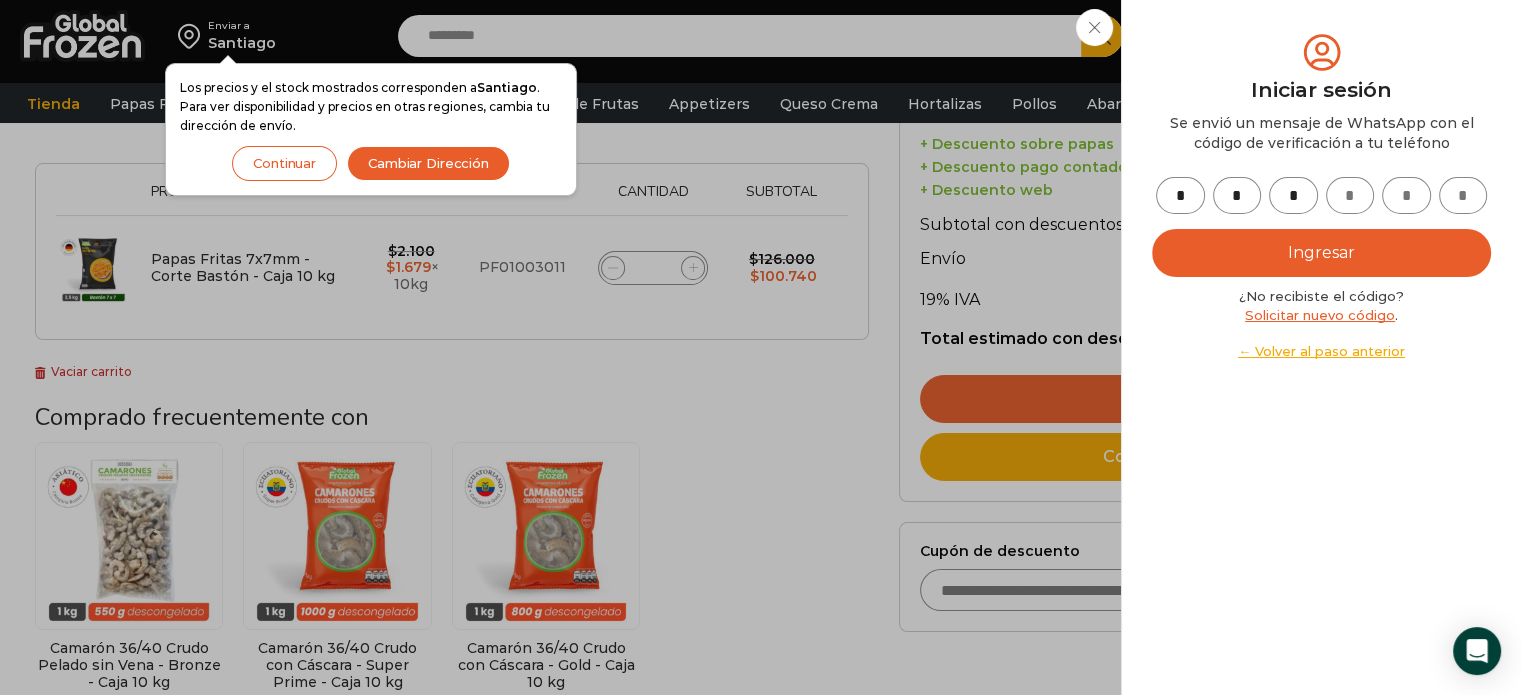 type on "*" 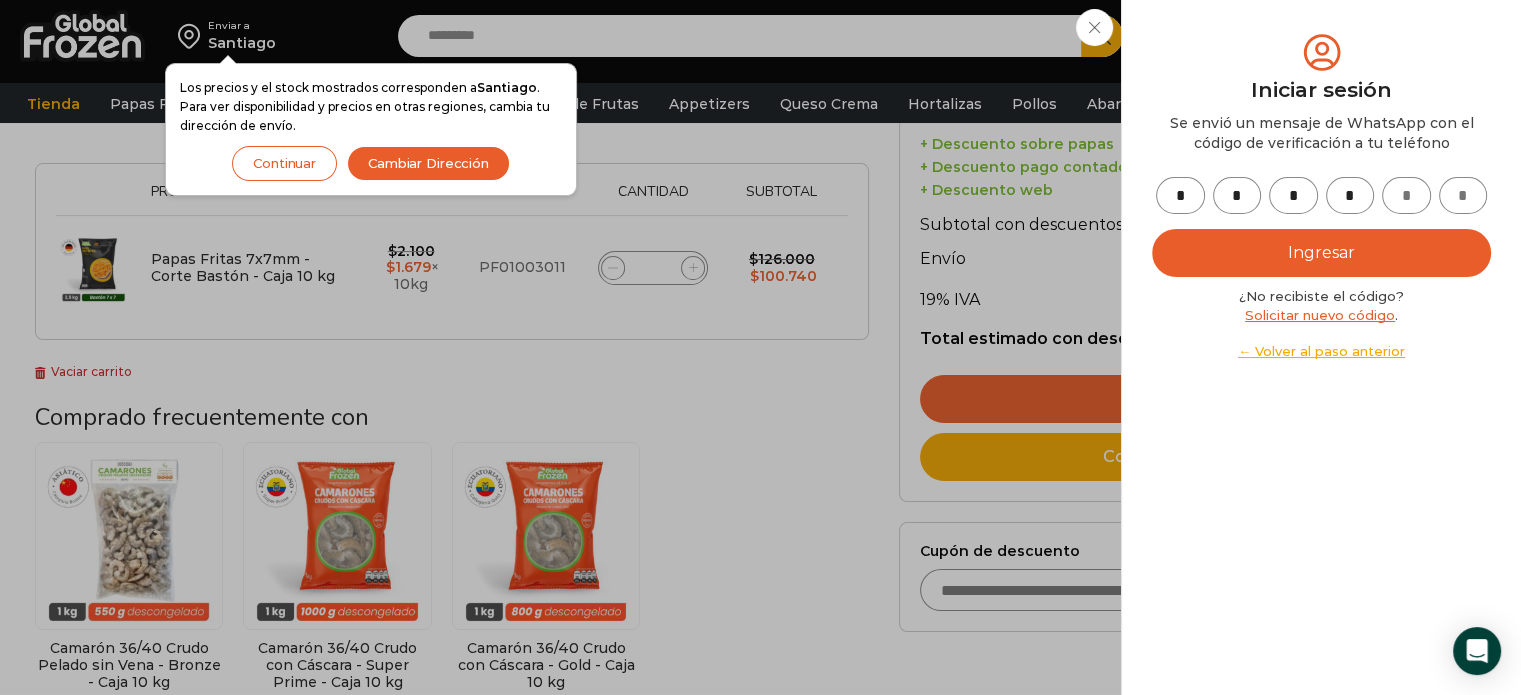 type on "*" 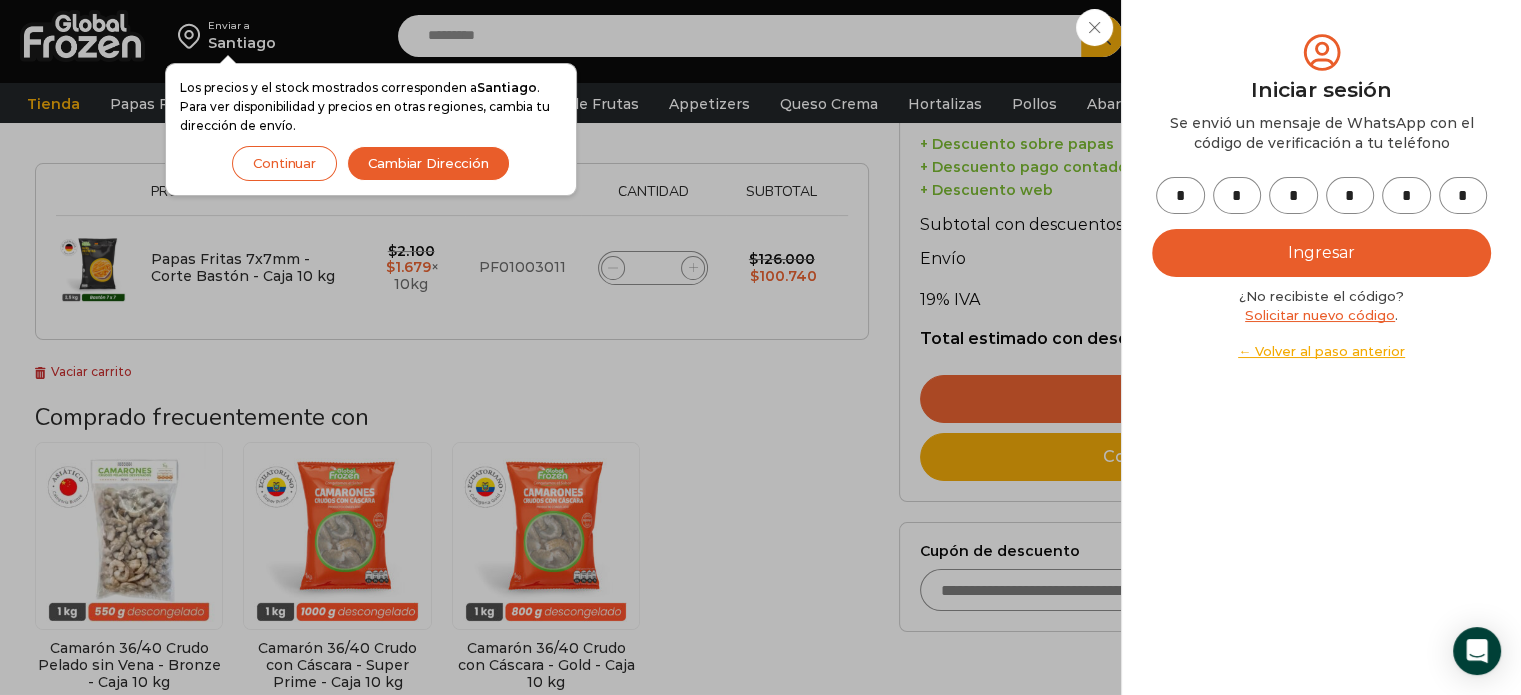 type on "*" 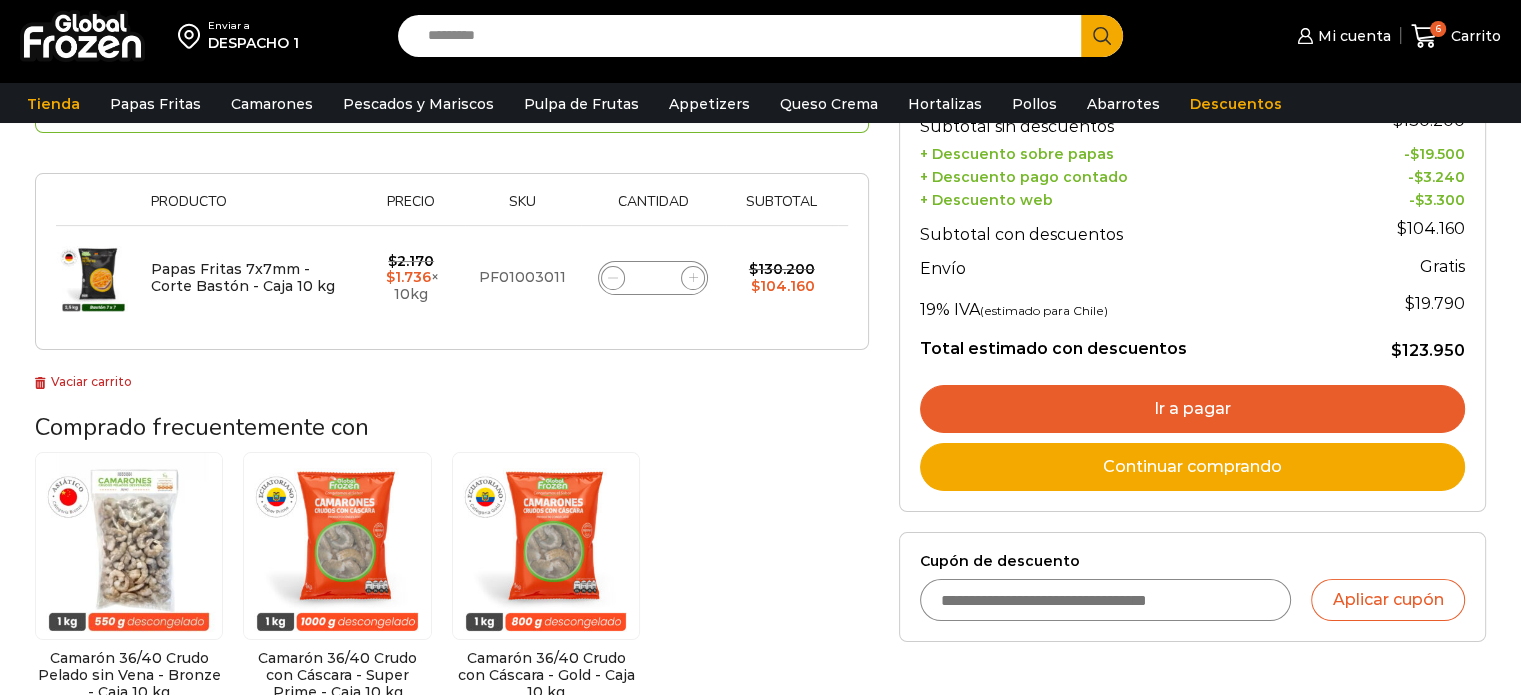 scroll, scrollTop: 290, scrollLeft: 0, axis: vertical 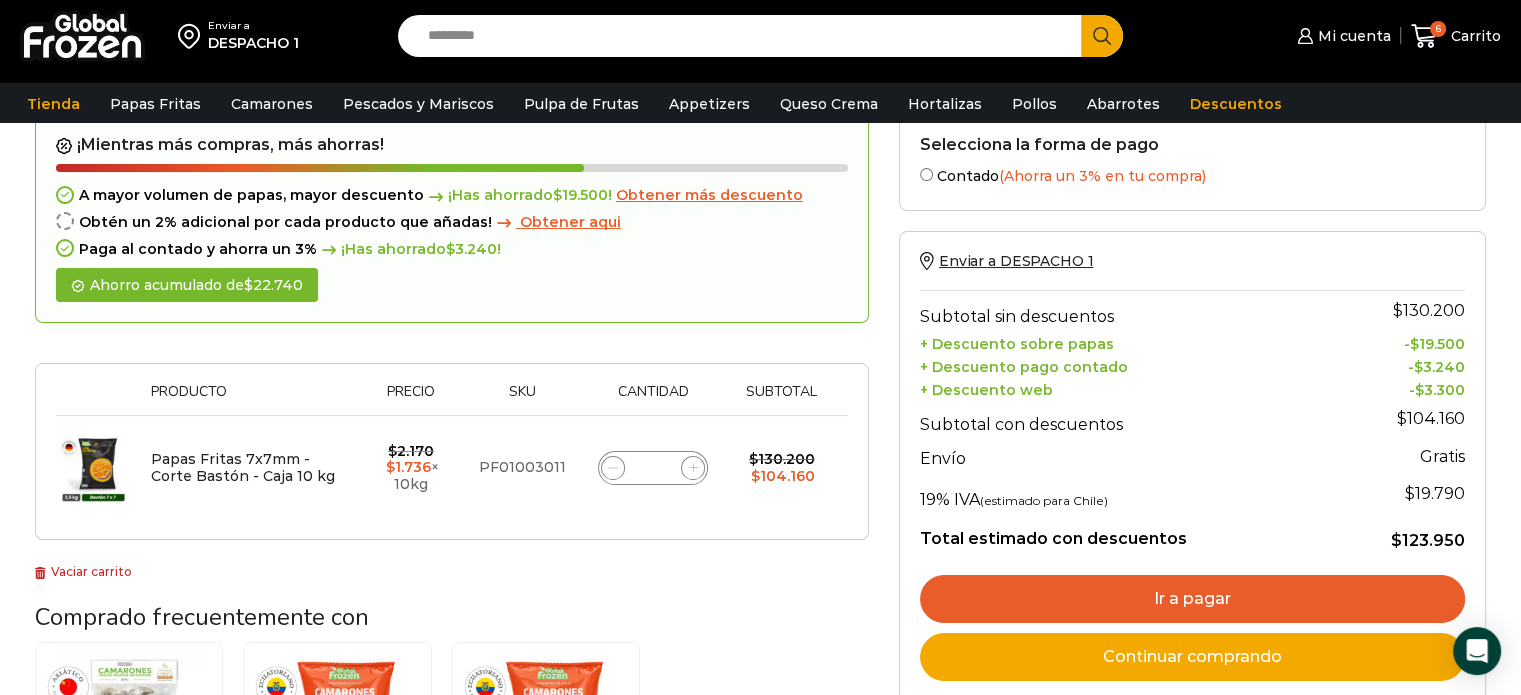 click on "Ir a pagar" at bounding box center [1192, 599] 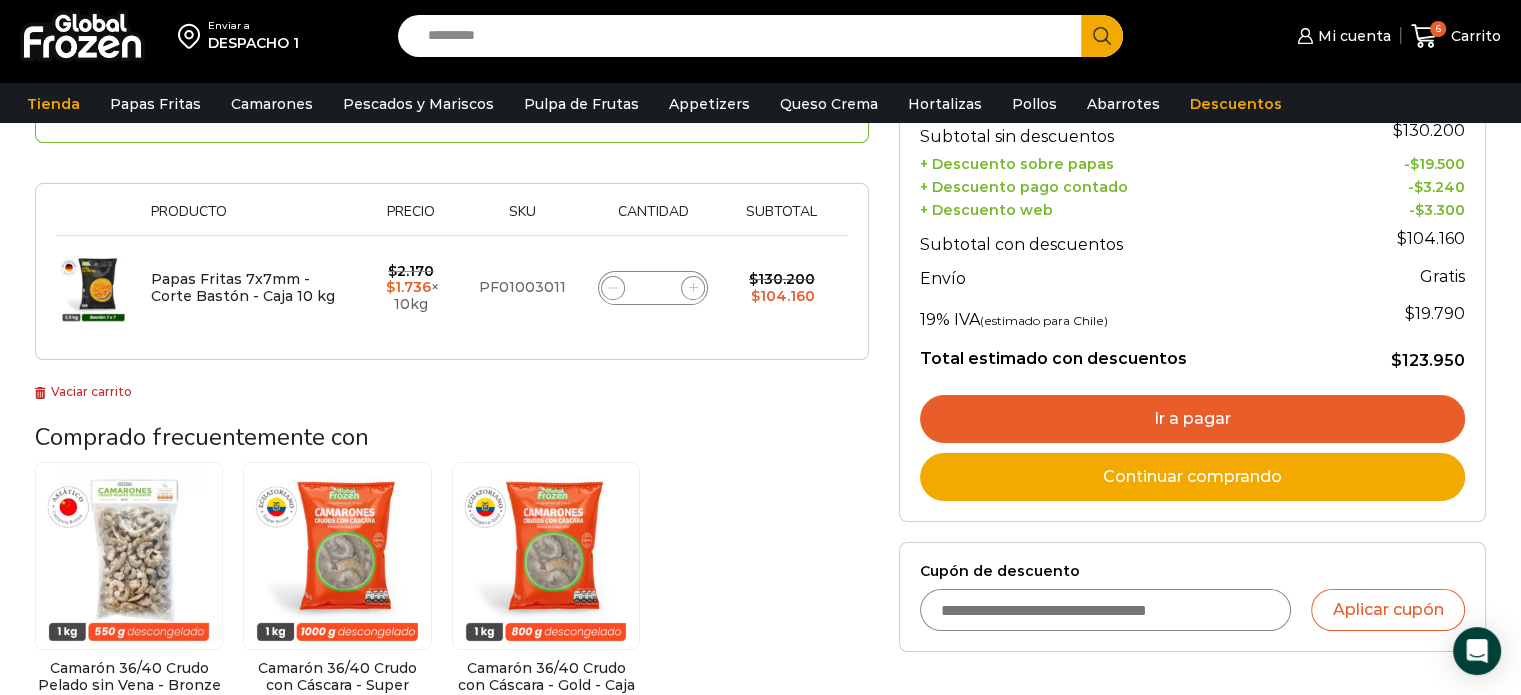 scroll, scrollTop: 0, scrollLeft: 0, axis: both 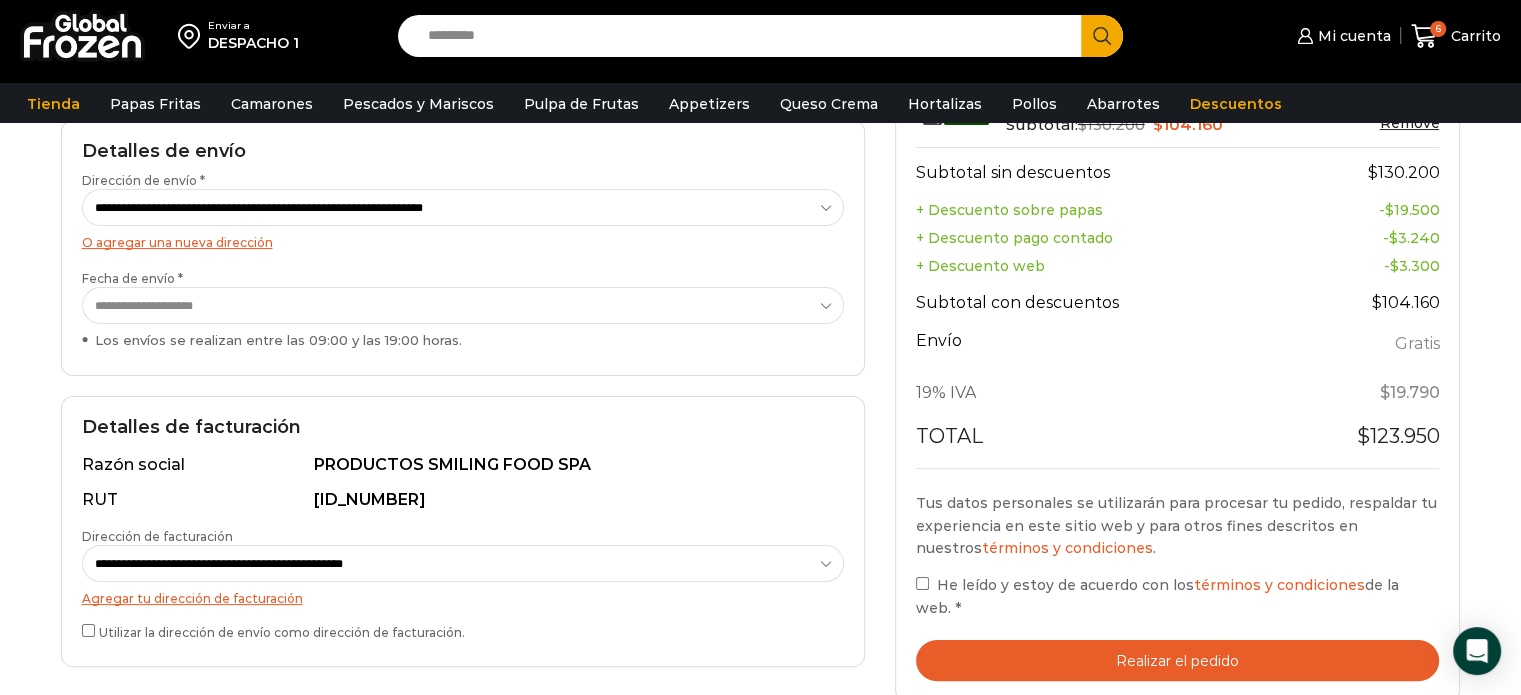 click on "He leído y estoy de acuerdo con los  términos y condiciones  de la web.   *" at bounding box center [1178, 596] 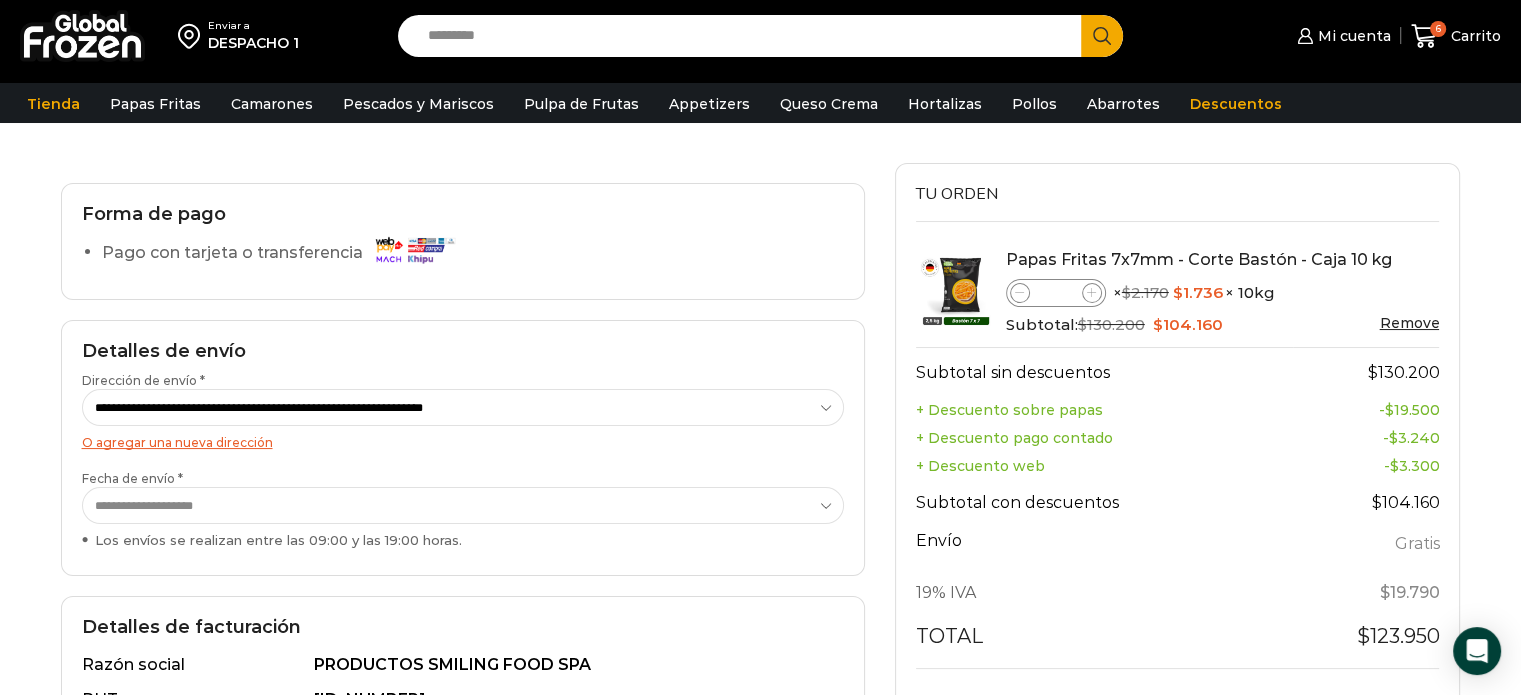 scroll, scrollTop: 400, scrollLeft: 0, axis: vertical 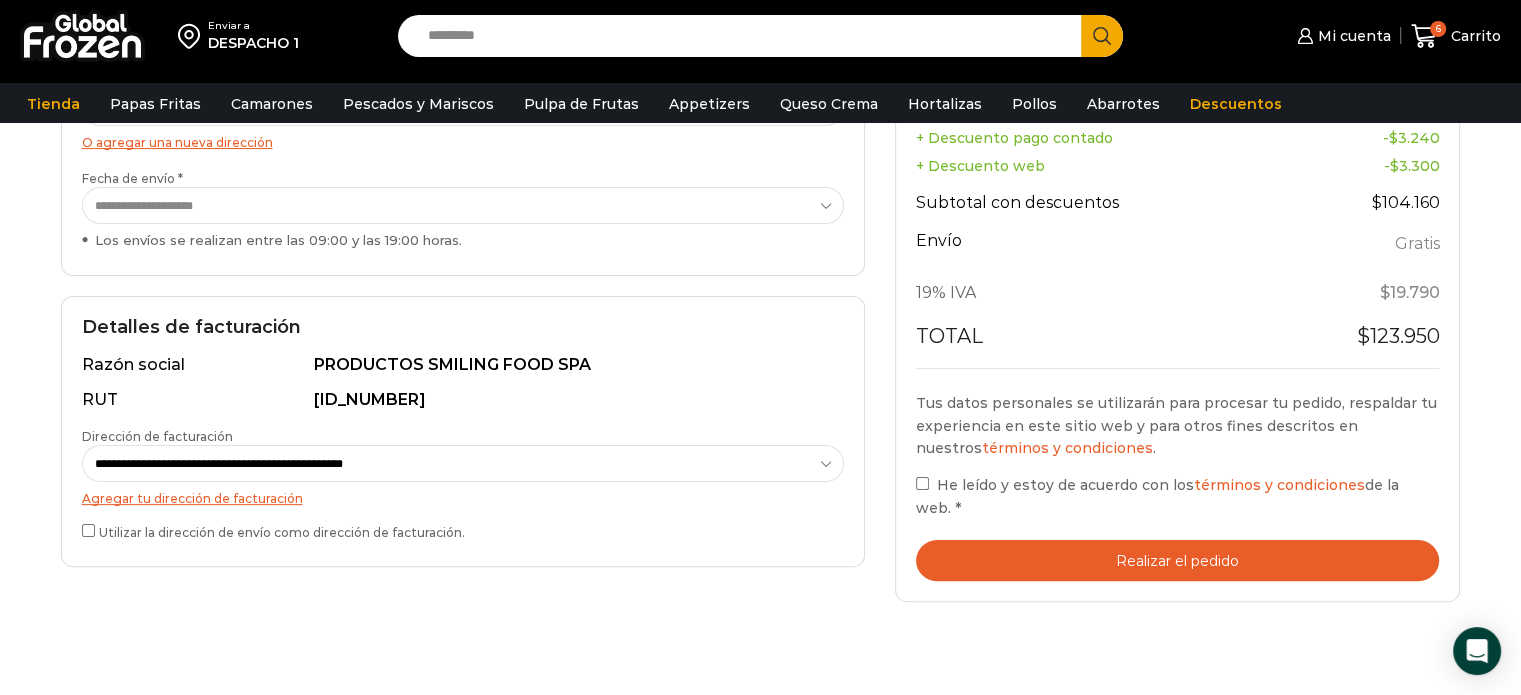 click on "Realizar el pedido" at bounding box center (1178, 560) 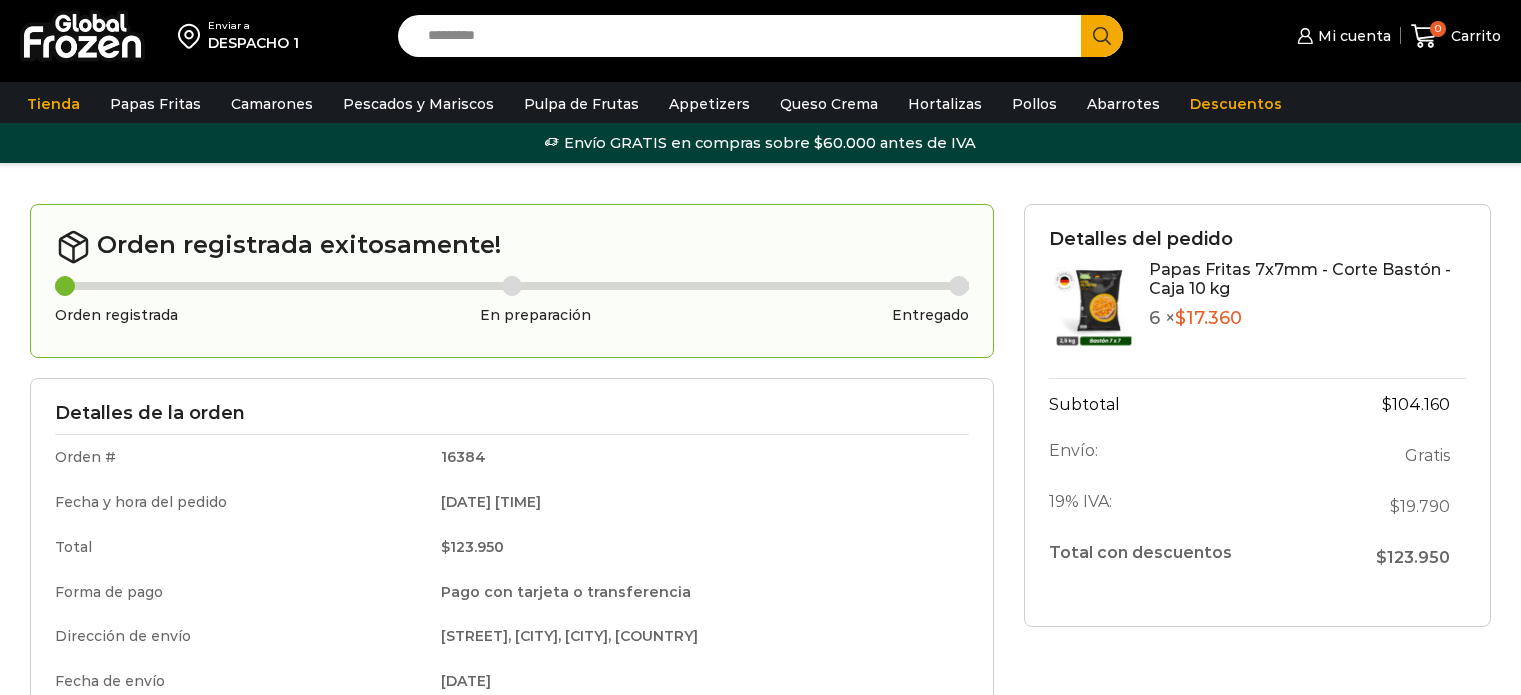 scroll, scrollTop: 0, scrollLeft: 0, axis: both 